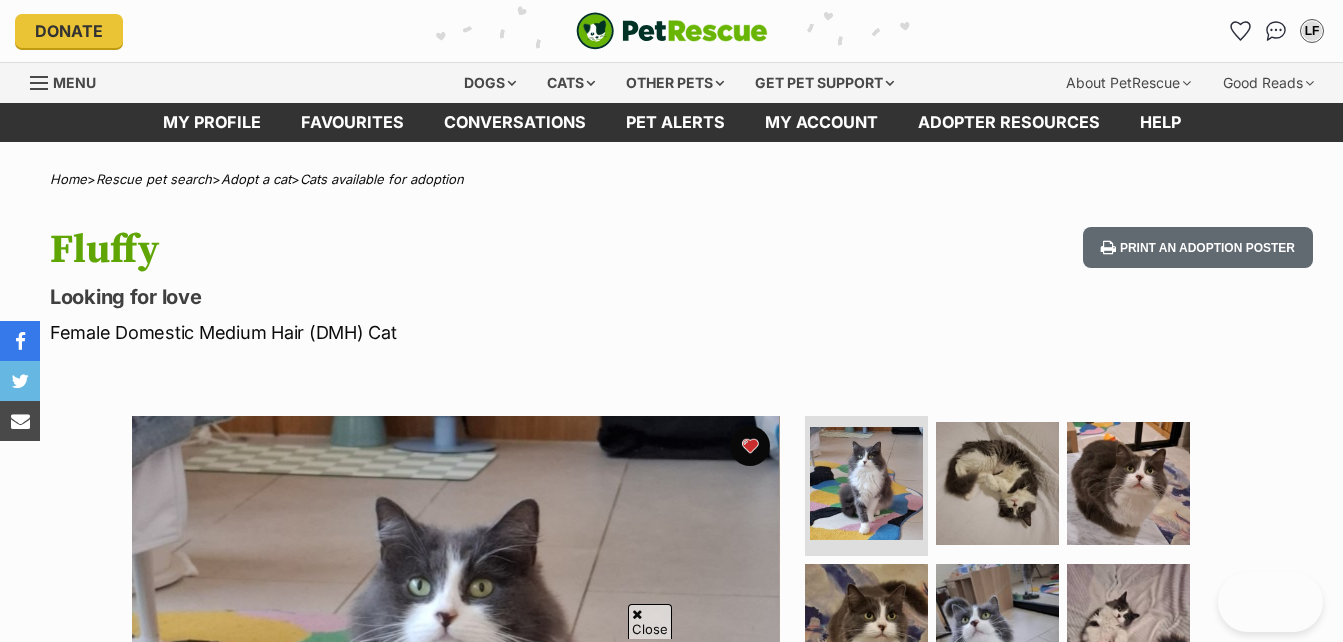 scroll, scrollTop: 903, scrollLeft: 0, axis: vertical 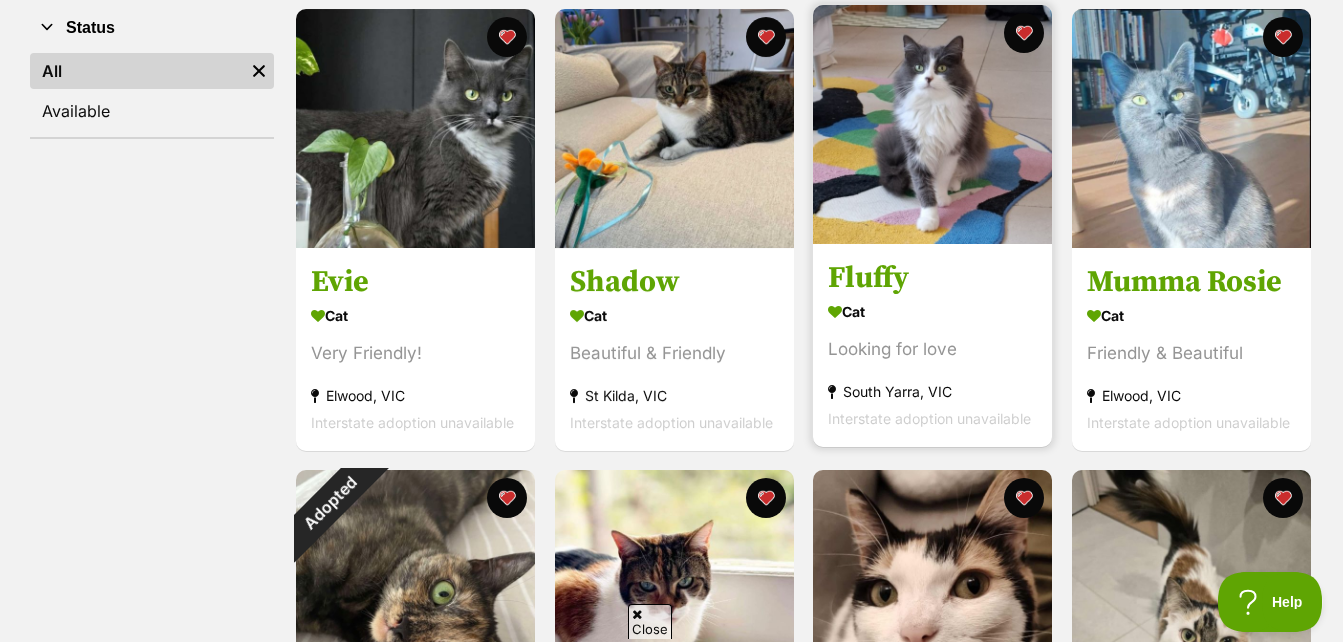 click at bounding box center (932, 124) 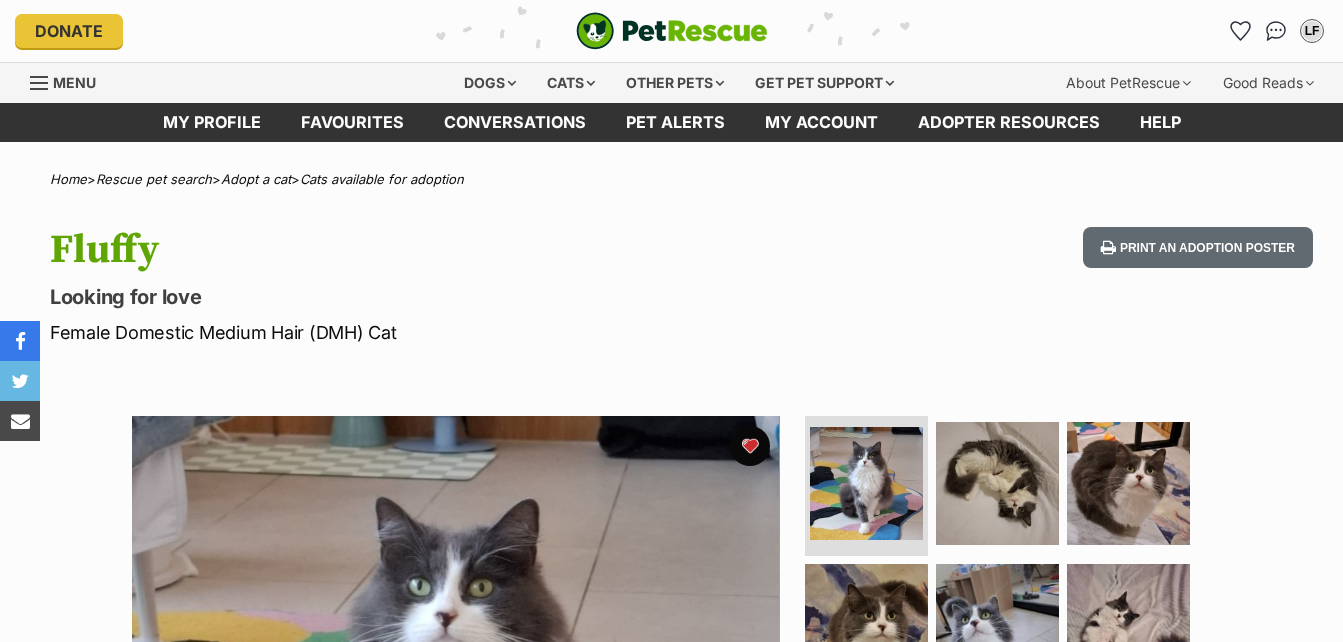 scroll, scrollTop: 0, scrollLeft: 0, axis: both 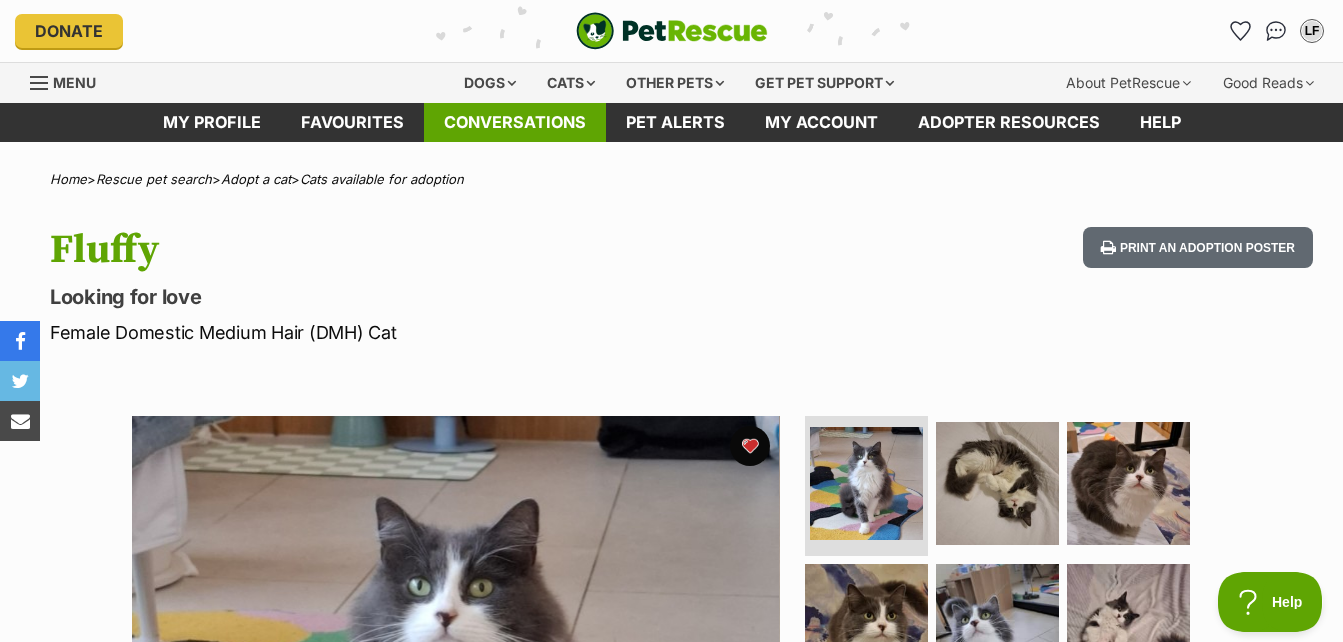 click on "Conversations" at bounding box center (515, 122) 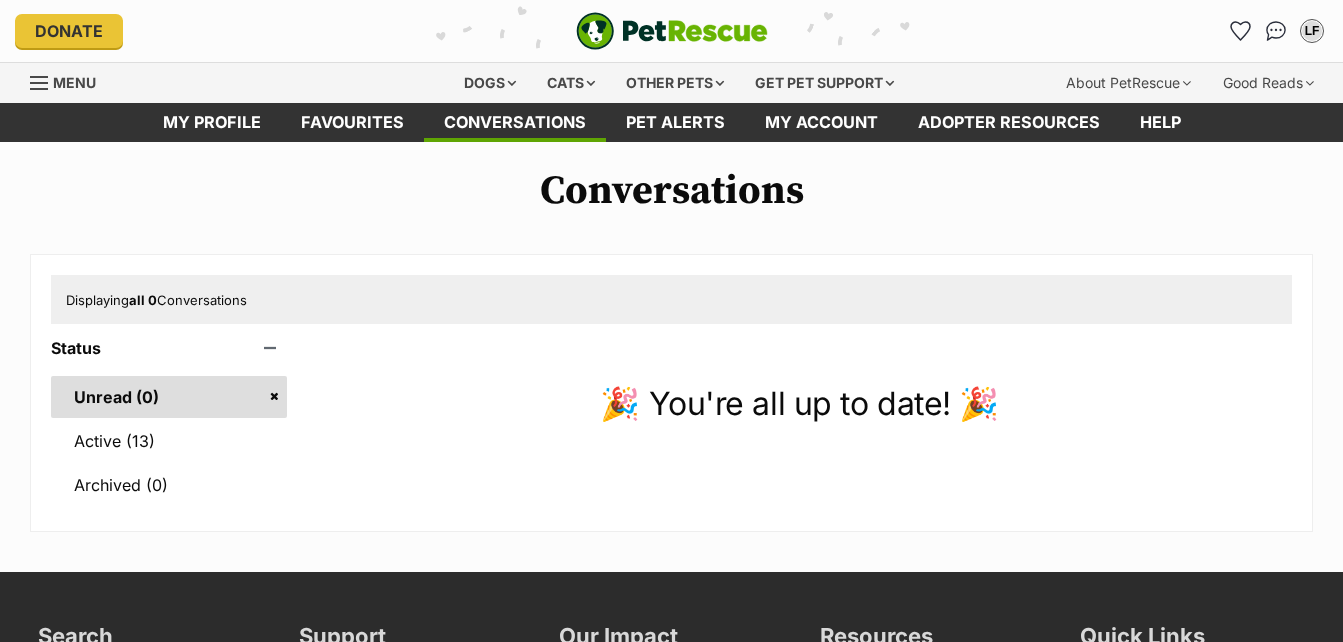 scroll, scrollTop: 0, scrollLeft: 0, axis: both 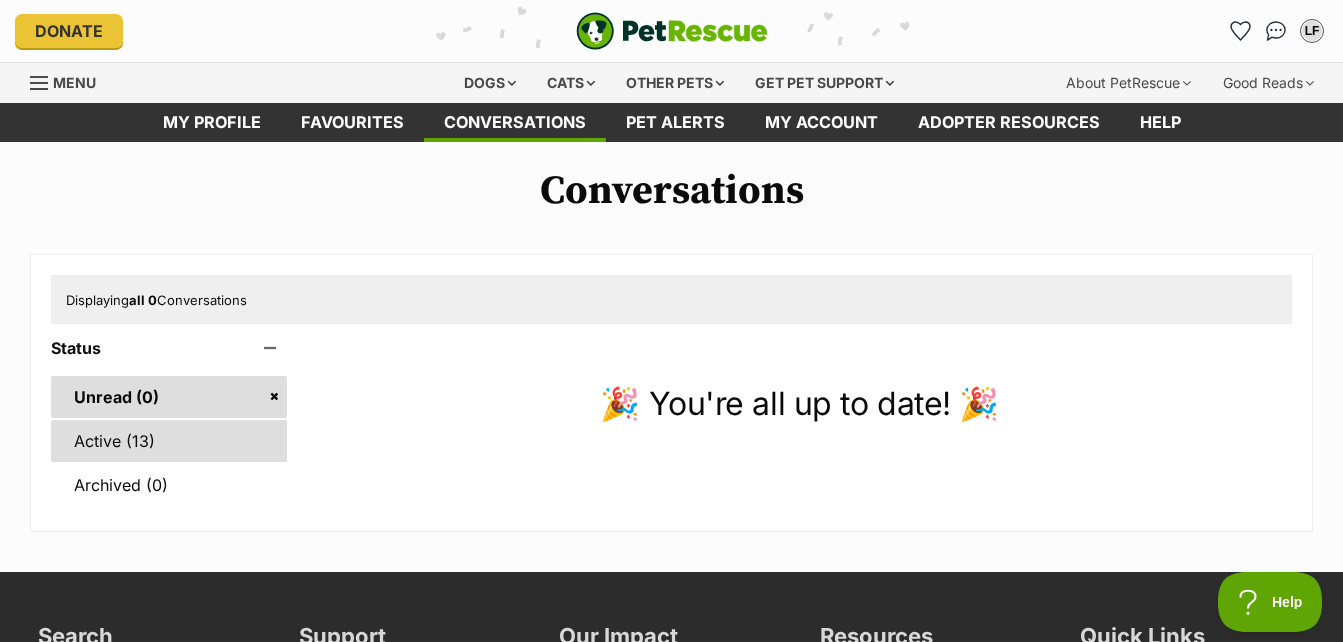 click on "Active (13)" at bounding box center (169, 441) 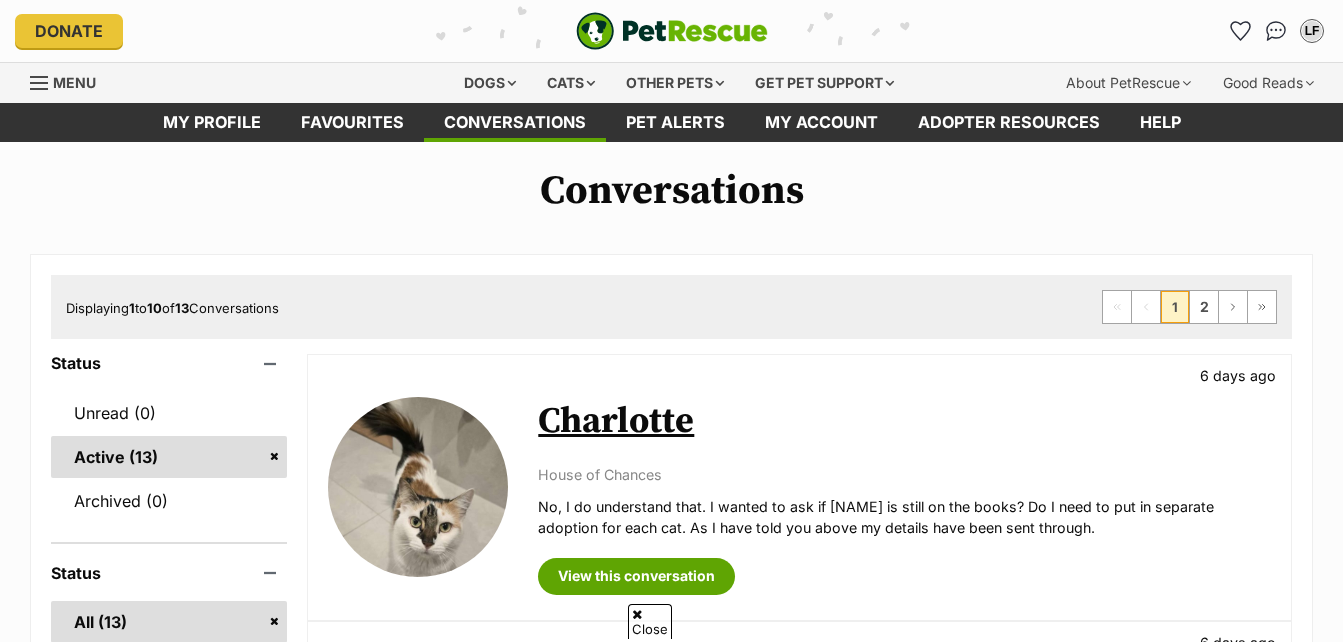 scroll, scrollTop: 400, scrollLeft: 0, axis: vertical 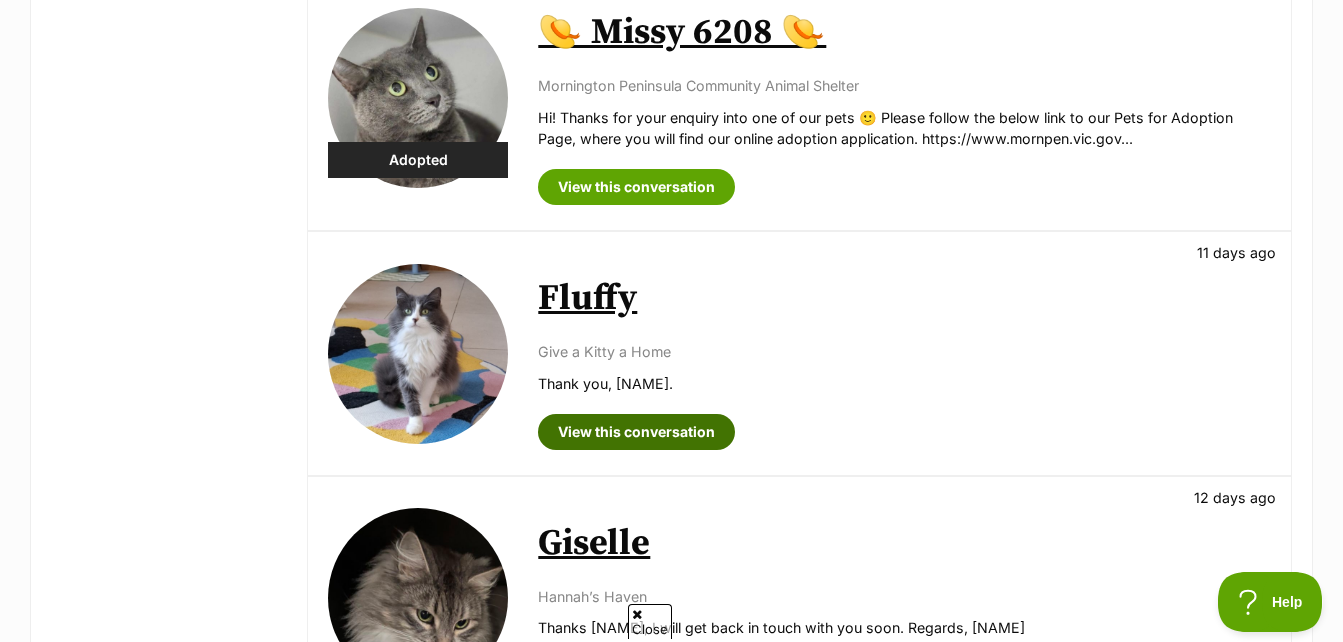 click on "View this conversation" at bounding box center (636, 432) 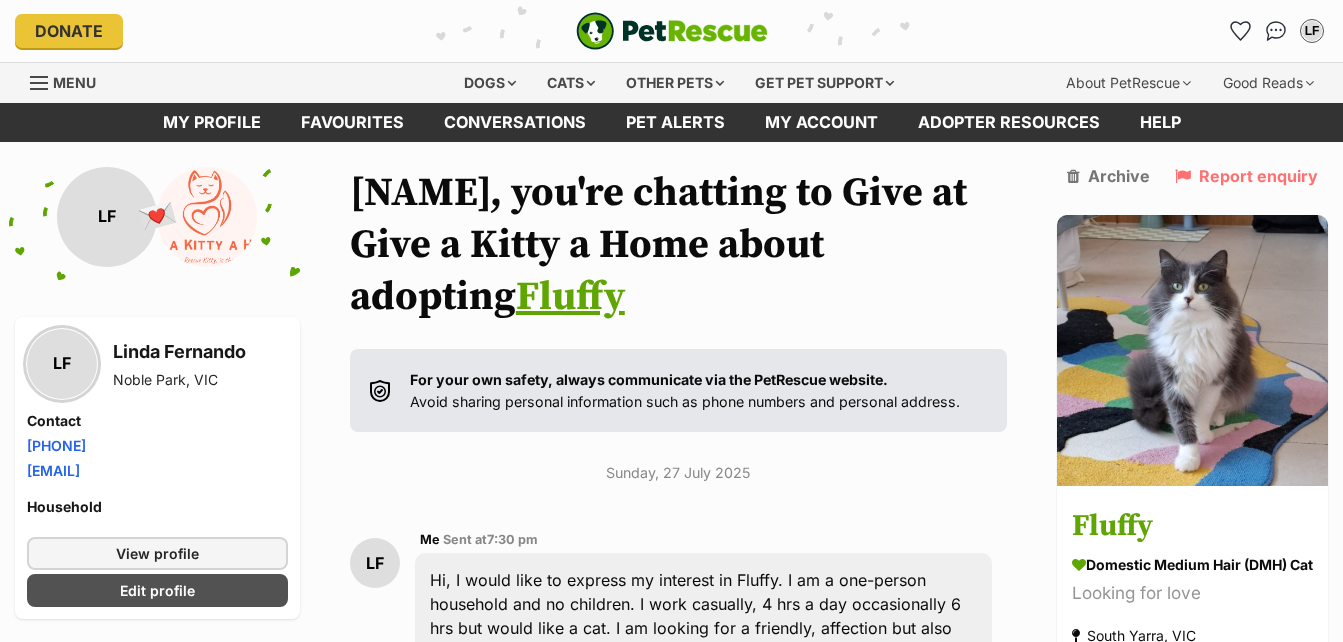 scroll, scrollTop: 500, scrollLeft: 0, axis: vertical 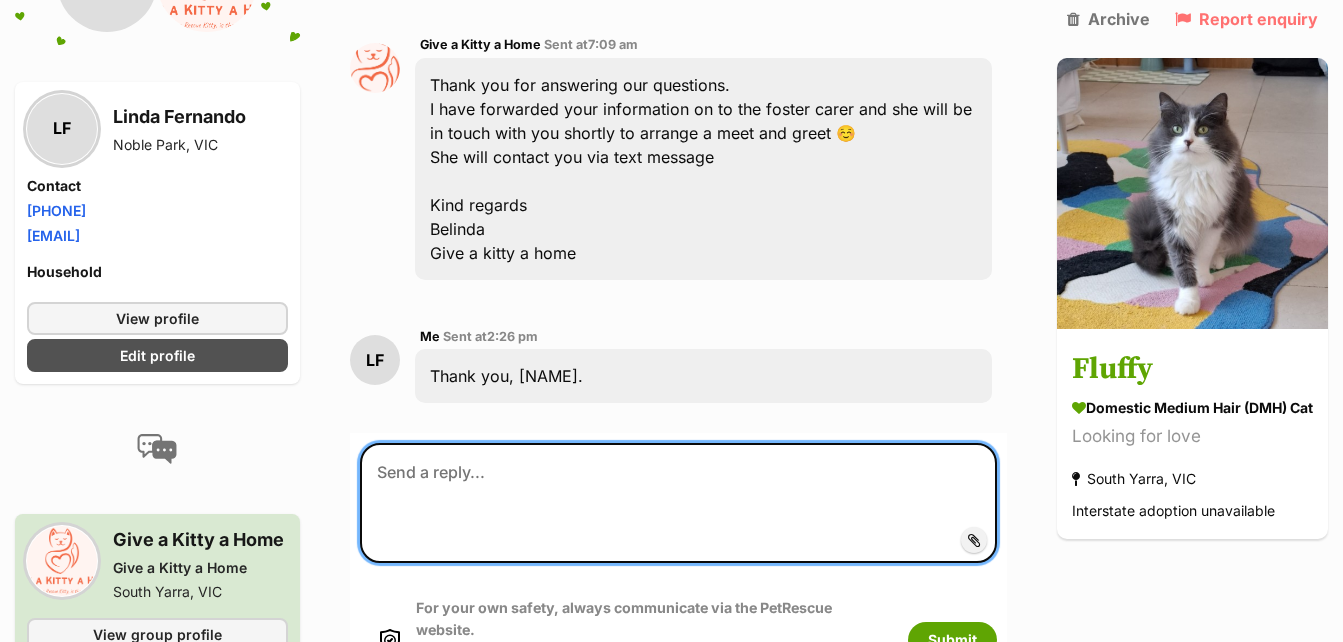 click at bounding box center (678, 503) 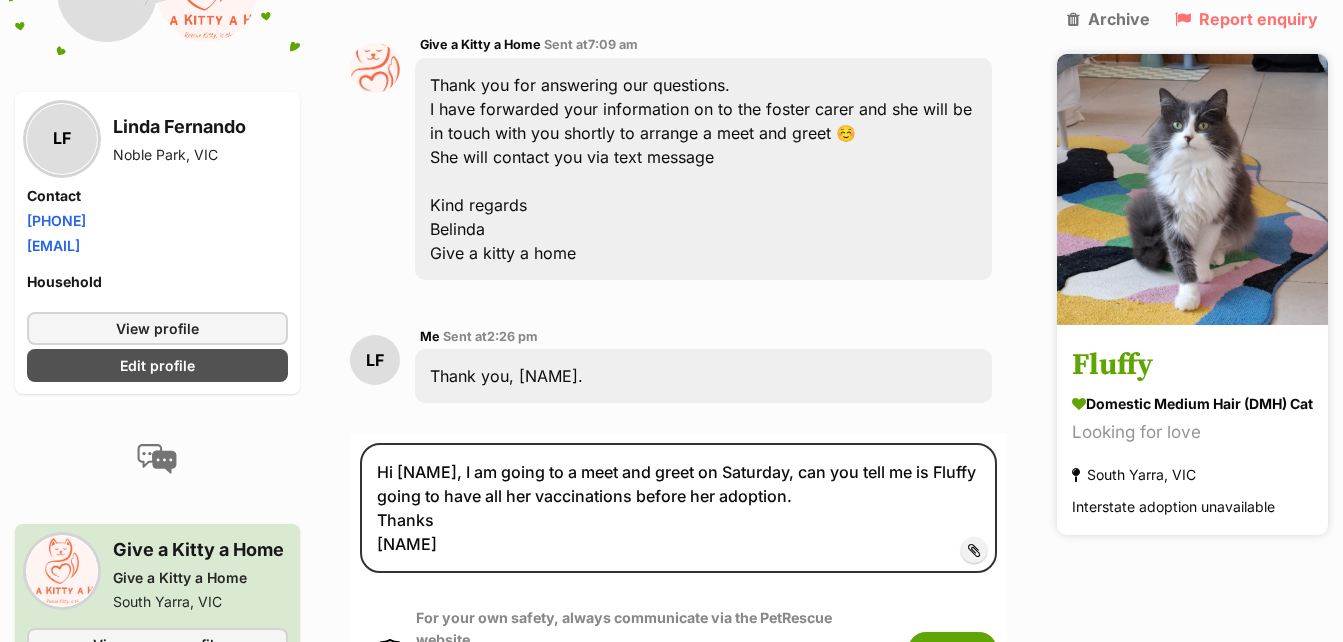 click on "Fluffy" at bounding box center (1192, 366) 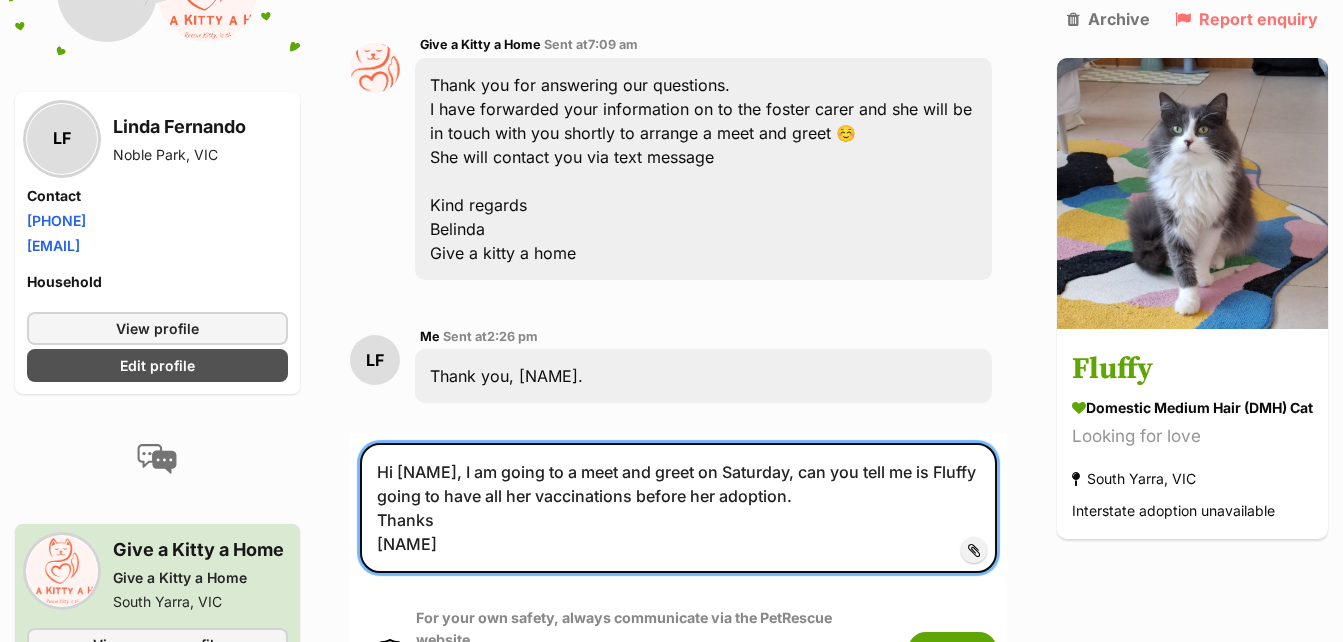 click on "Hi [NAME], I am going to a meet and greet on Saturday, can you tell me is Fluffy going to have all her vaccinations before her adoption.
Thanks
[NAME]" at bounding box center (678, 508) 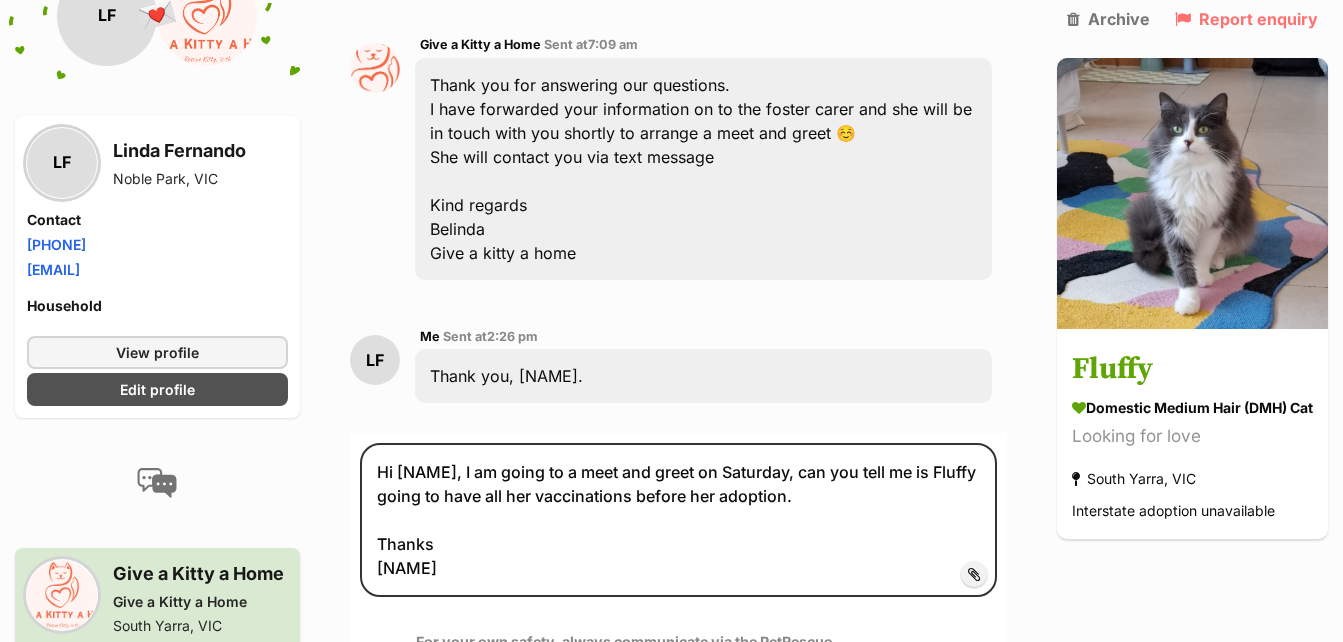 click on "Add attachment" at bounding box center [1042, 574] 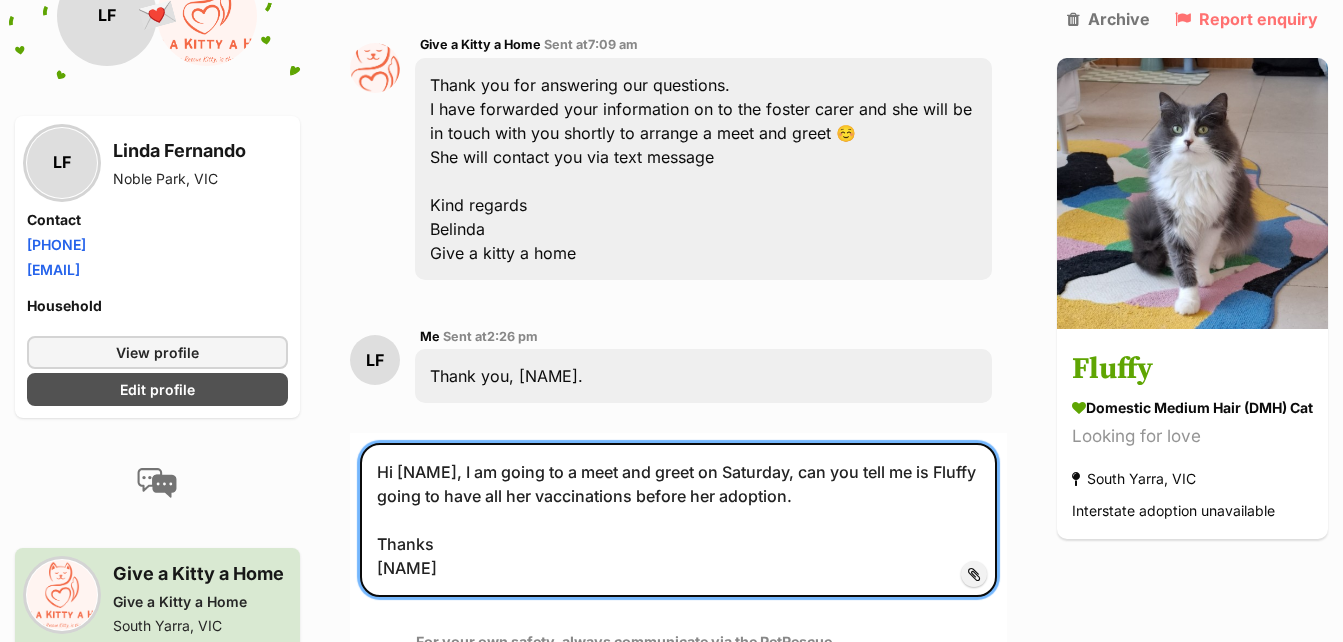 click on "Hi [NAME], I am going to a meet and greet on Saturday, can you tell me is Fluffy going to have all her vaccinations before her adoption.
Thanks
[NAME]" at bounding box center (678, 520) 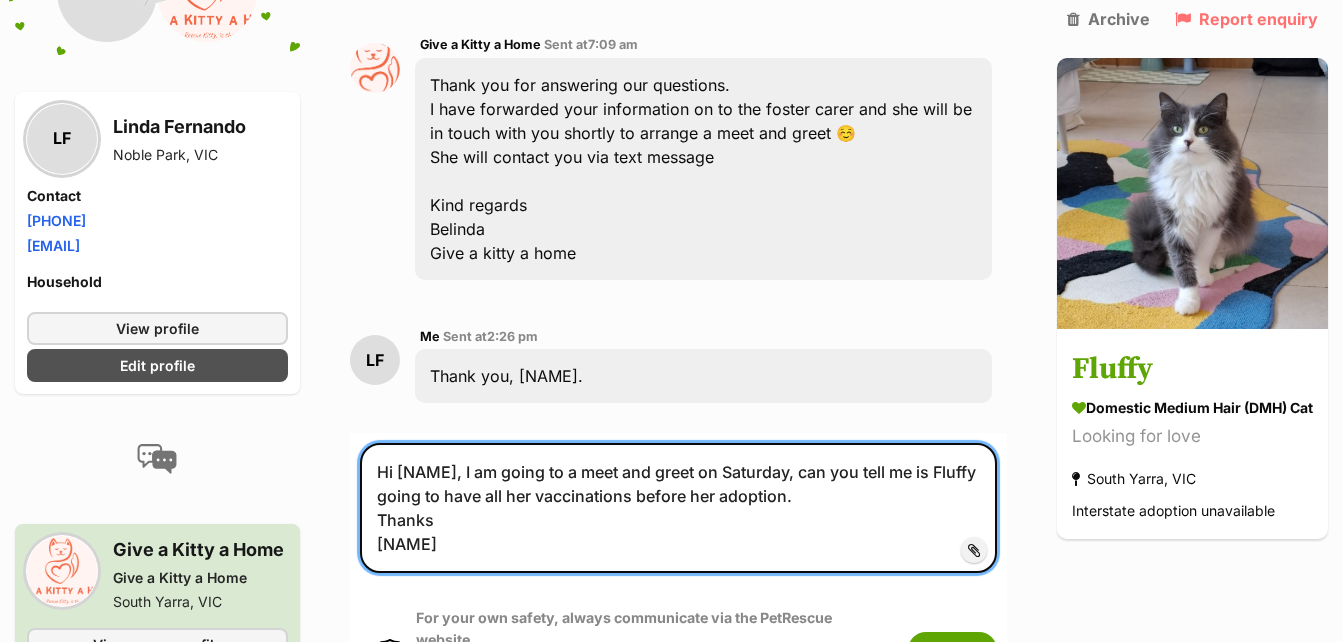 type on "Hi [NAME], I am going to a meet and greet on Saturday, can you tell me is Fluffy going to have all her vaccinations before her adoption.
Thanks
[NAME]" 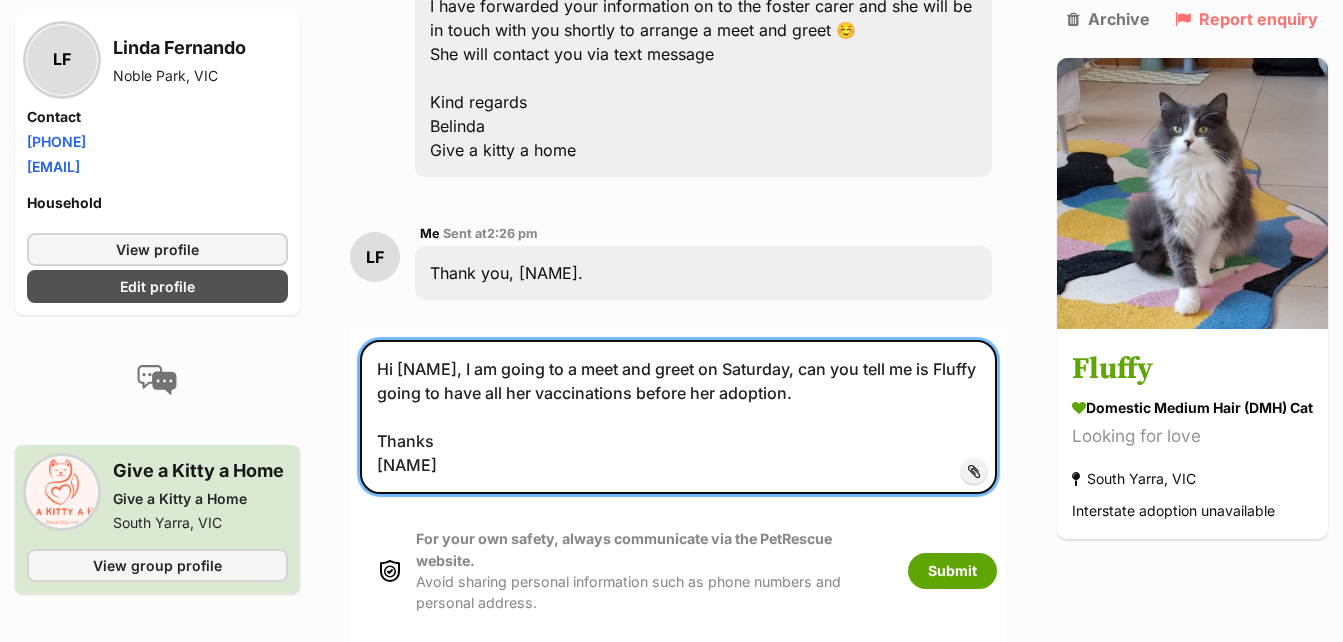 scroll, scrollTop: 2500, scrollLeft: 0, axis: vertical 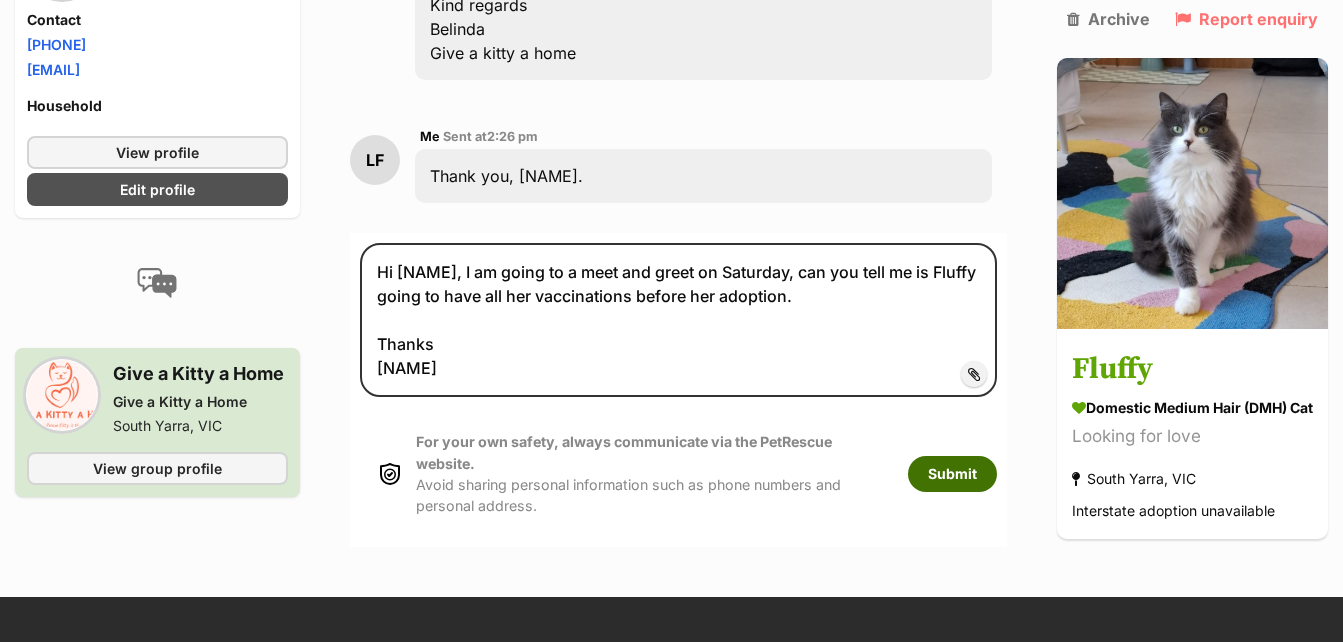 click on "Submit" at bounding box center (952, 474) 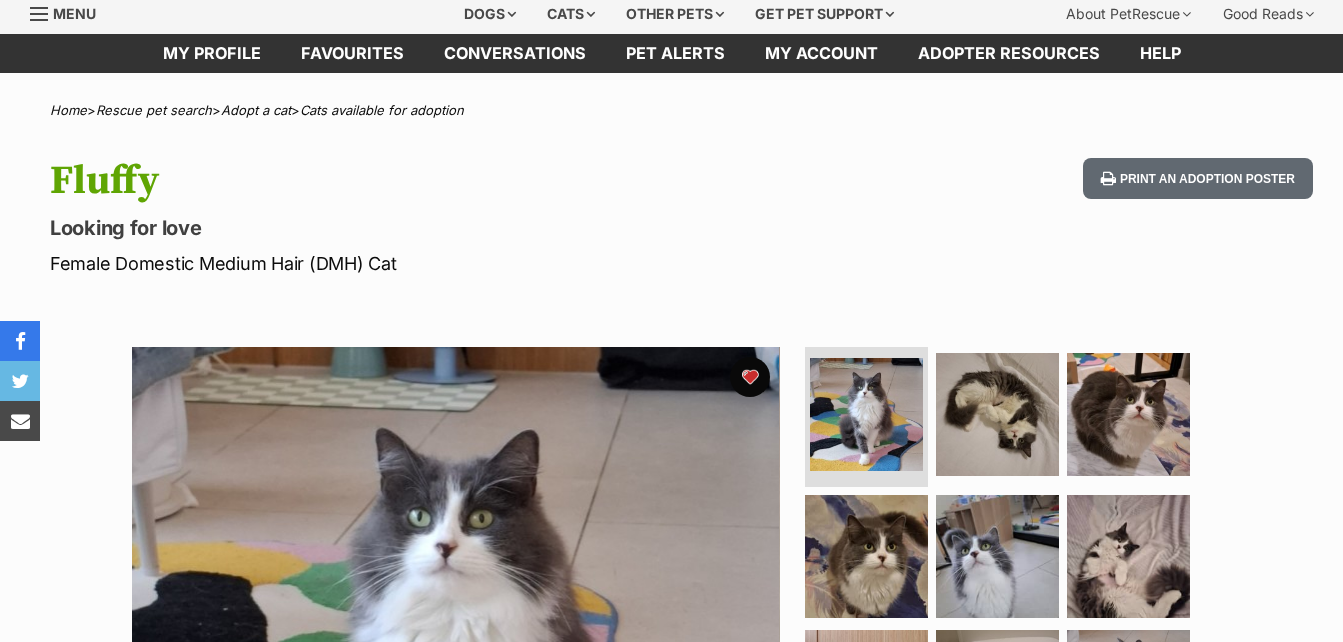 scroll, scrollTop: 0, scrollLeft: 0, axis: both 